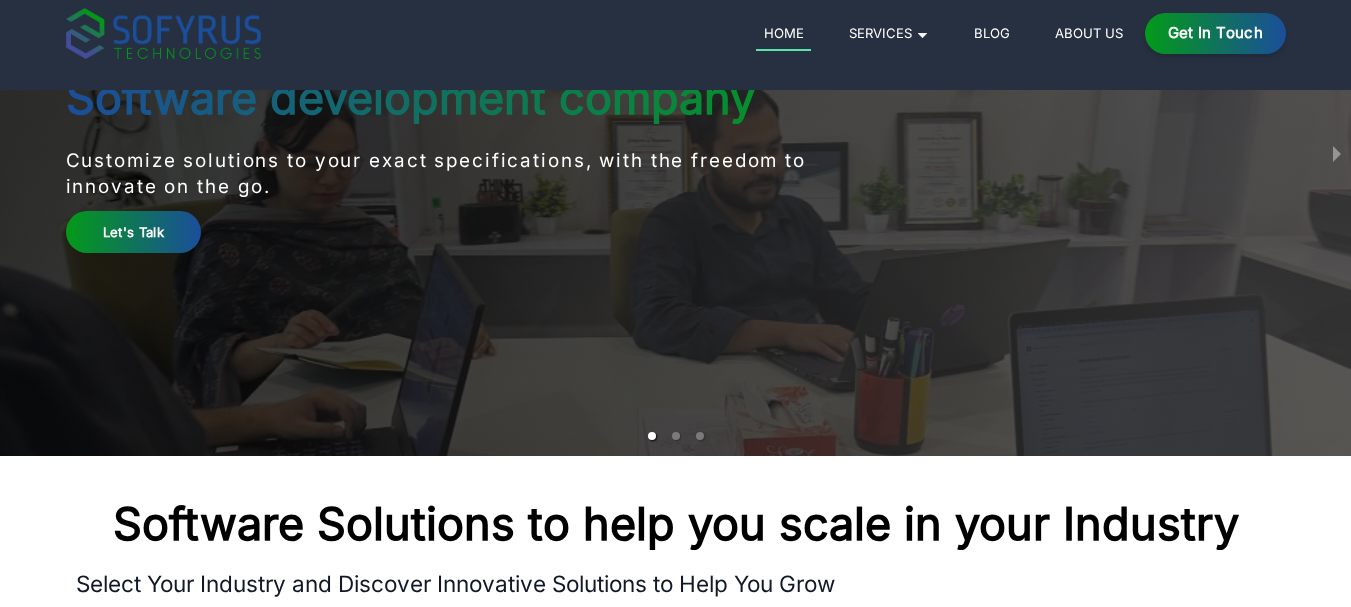 scroll, scrollTop: 630, scrollLeft: 0, axis: vertical 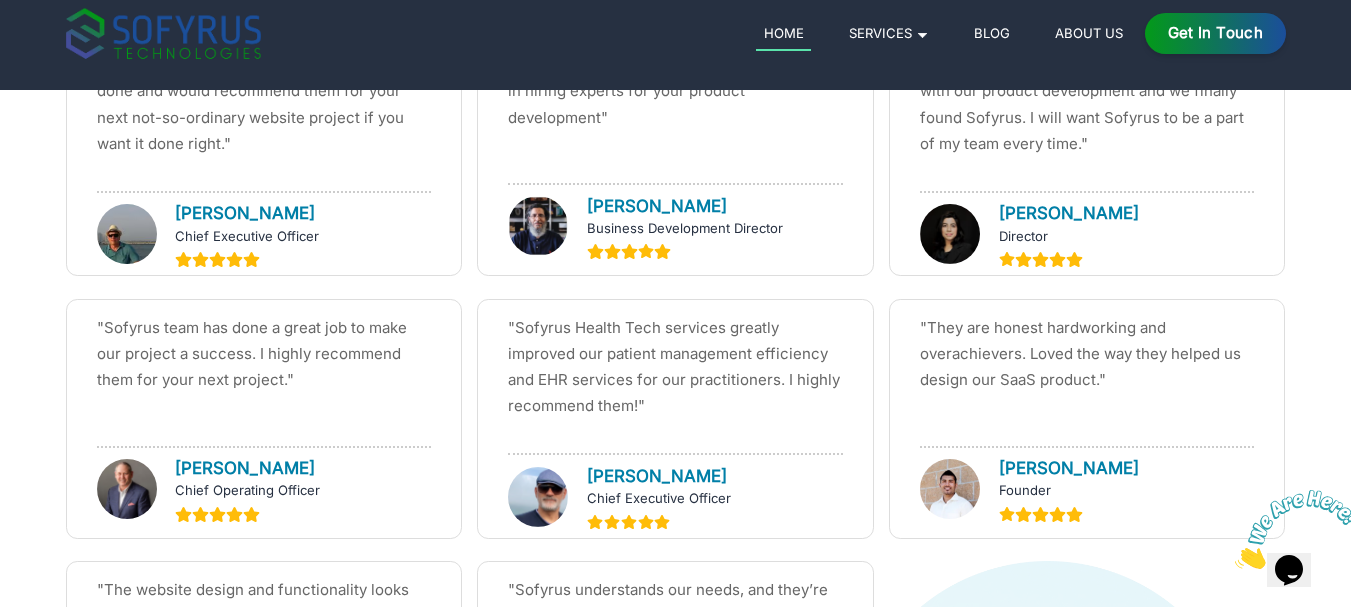 click on "Chief Executive Officer" at bounding box center (659, 498) 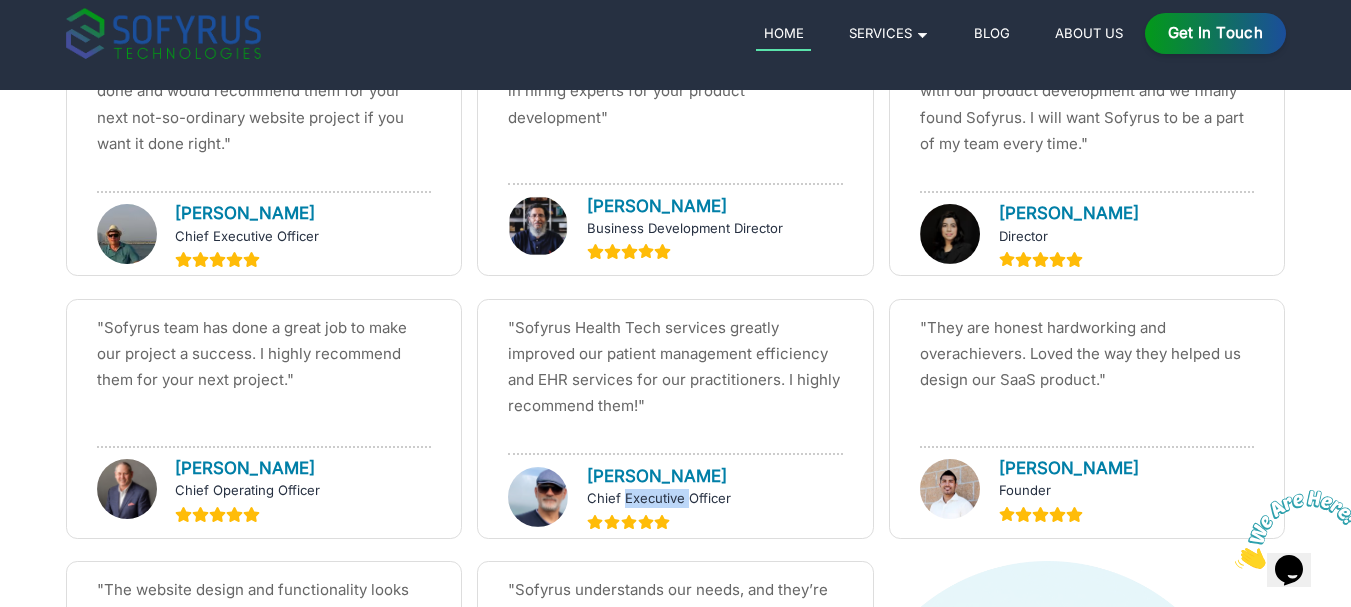 click on "Chief Executive Officer" at bounding box center [659, 498] 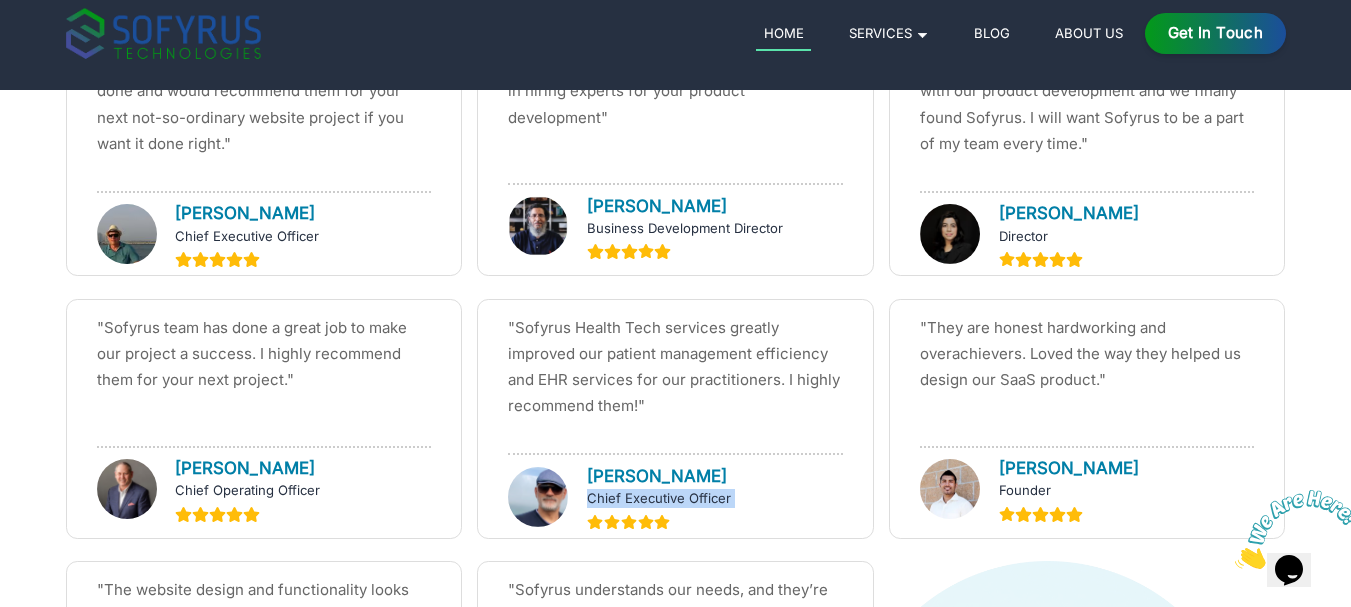 click on "Chief Executive Officer" at bounding box center [659, 498] 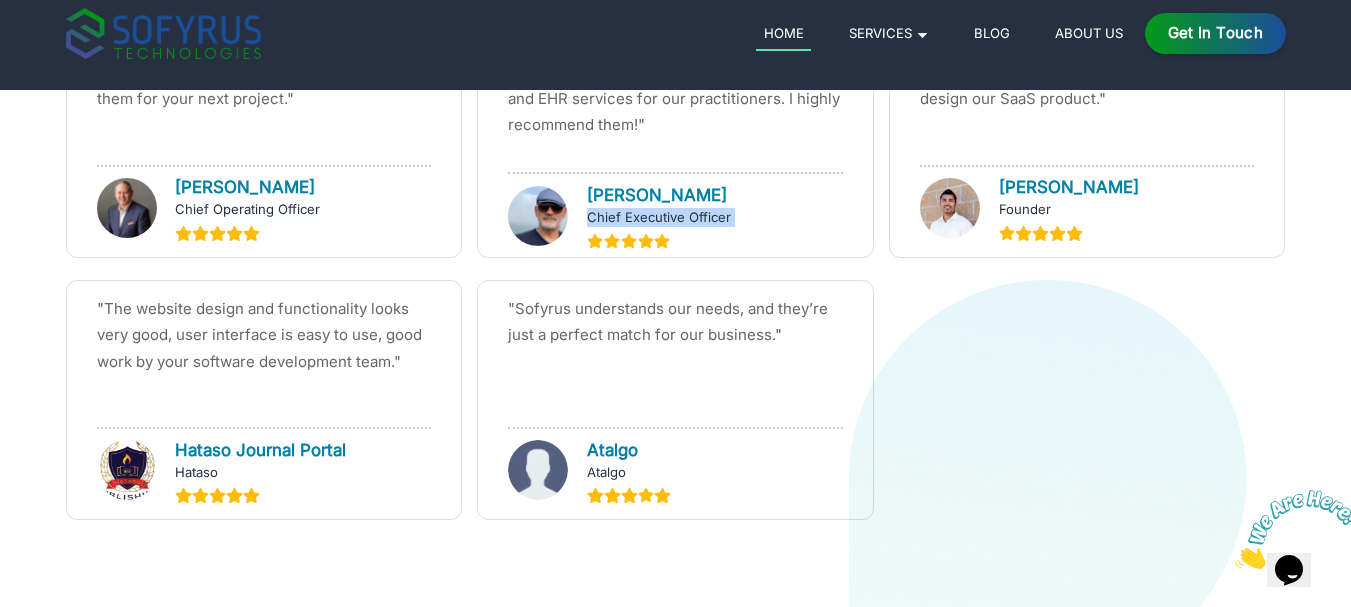 scroll, scrollTop: 7760, scrollLeft: 0, axis: vertical 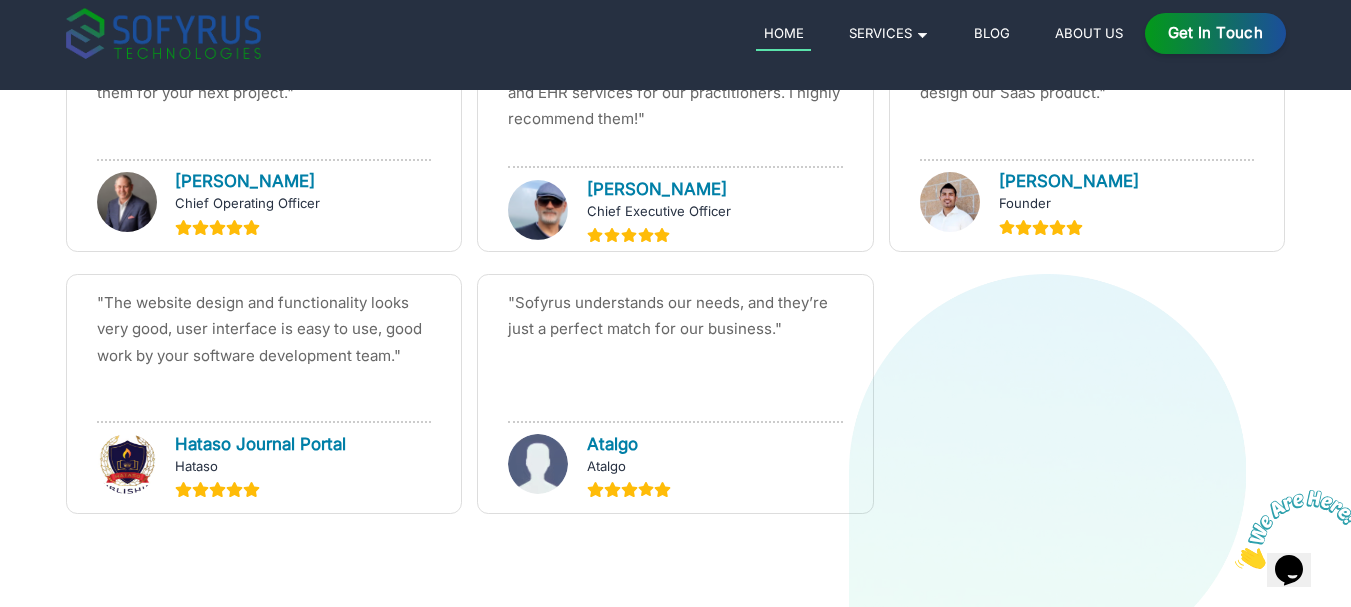 click on "[PERSON_NAME]" at bounding box center (659, 189) 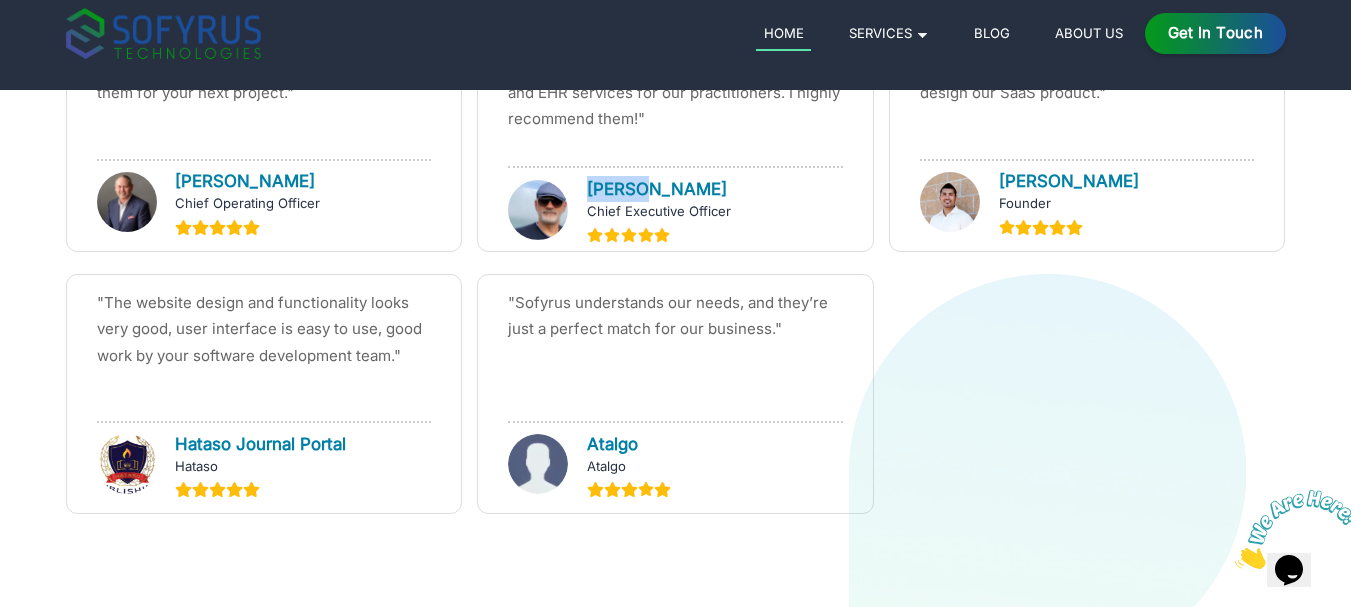click on "[PERSON_NAME]" at bounding box center [659, 189] 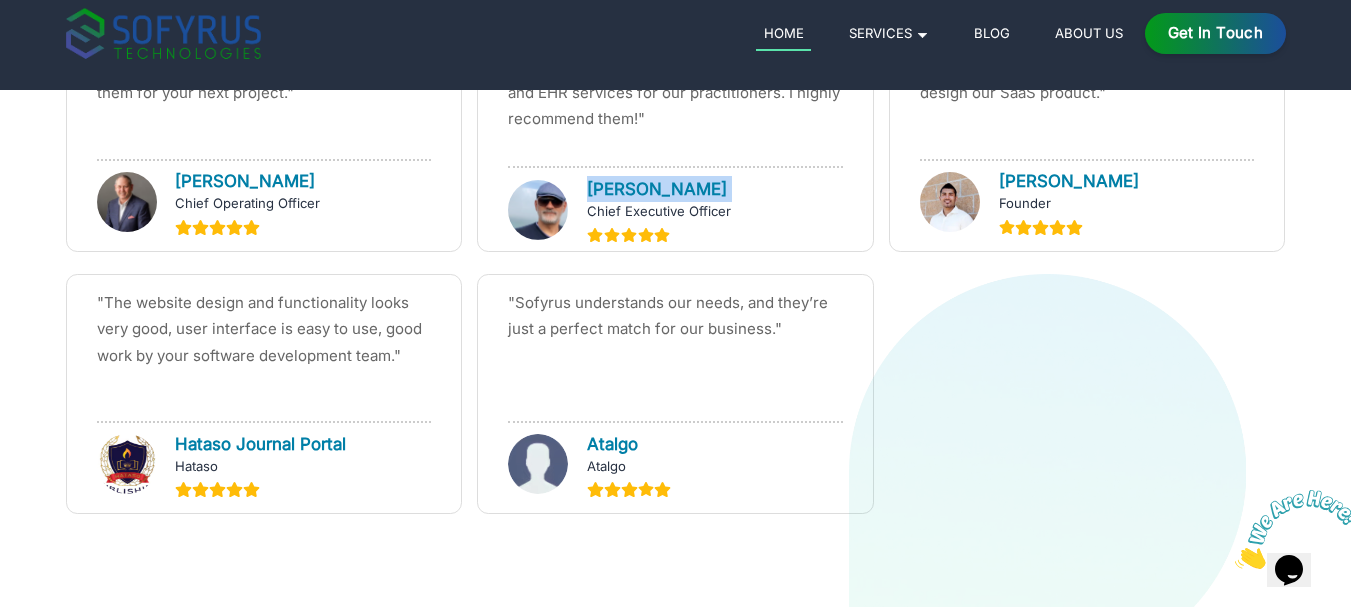 click on "[PERSON_NAME]" at bounding box center [659, 189] 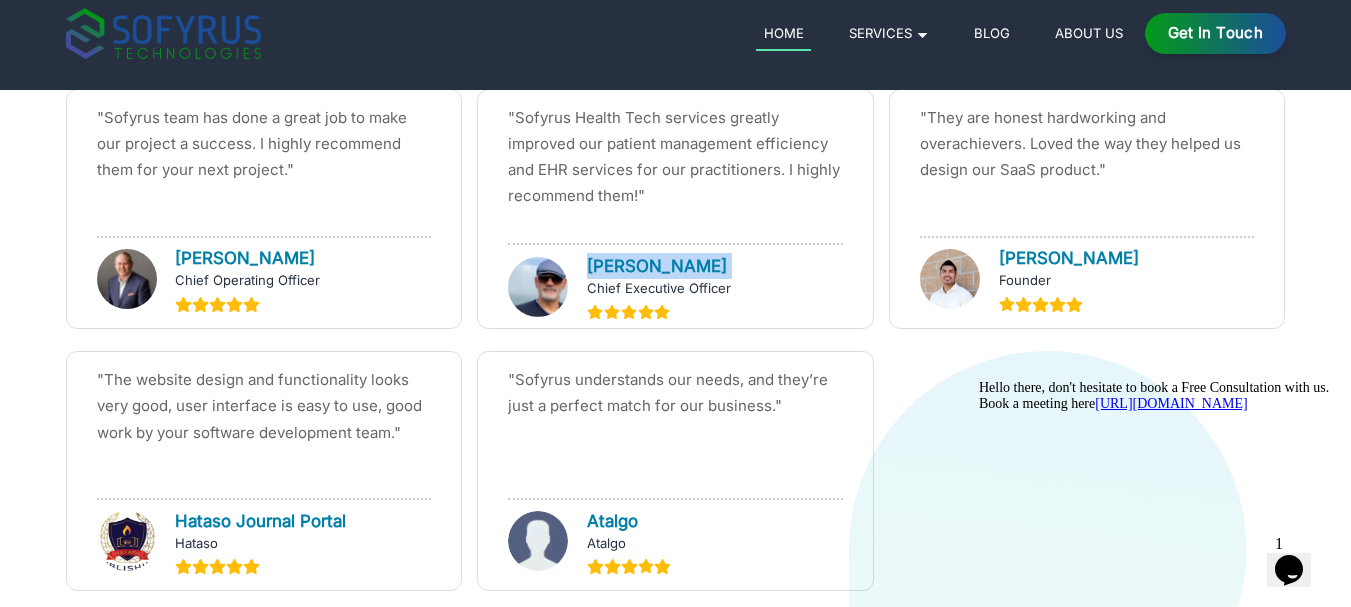 scroll, scrollTop: 7675, scrollLeft: 0, axis: vertical 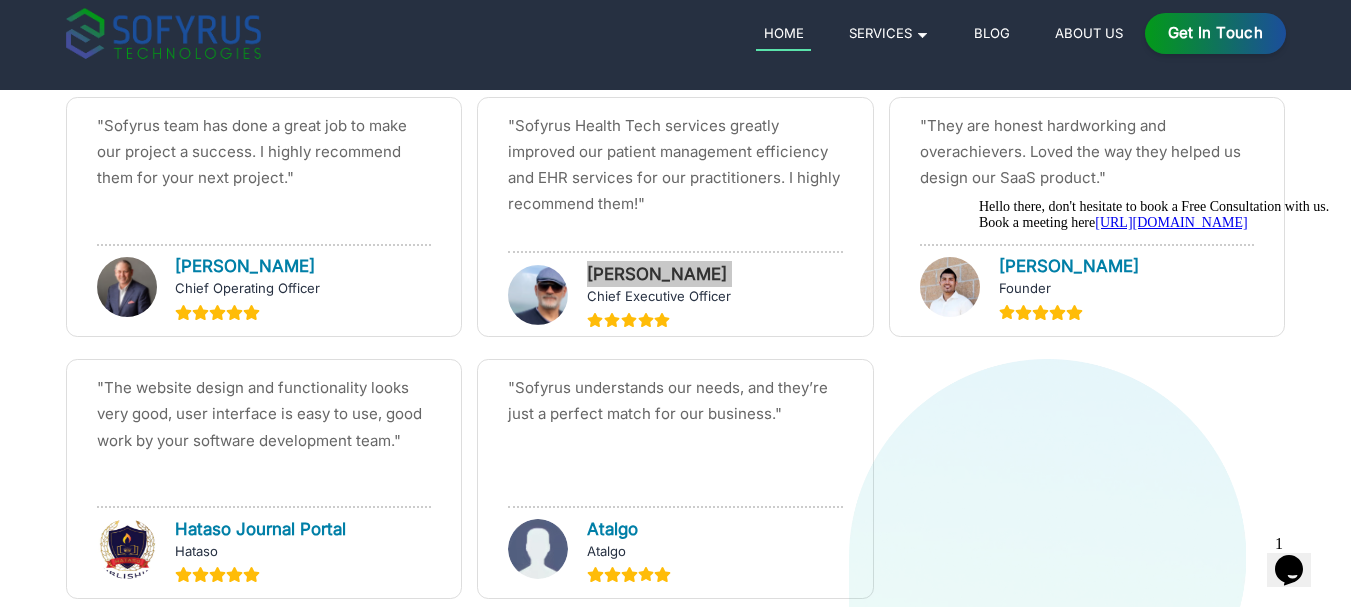 click at bounding box center [979, 199] 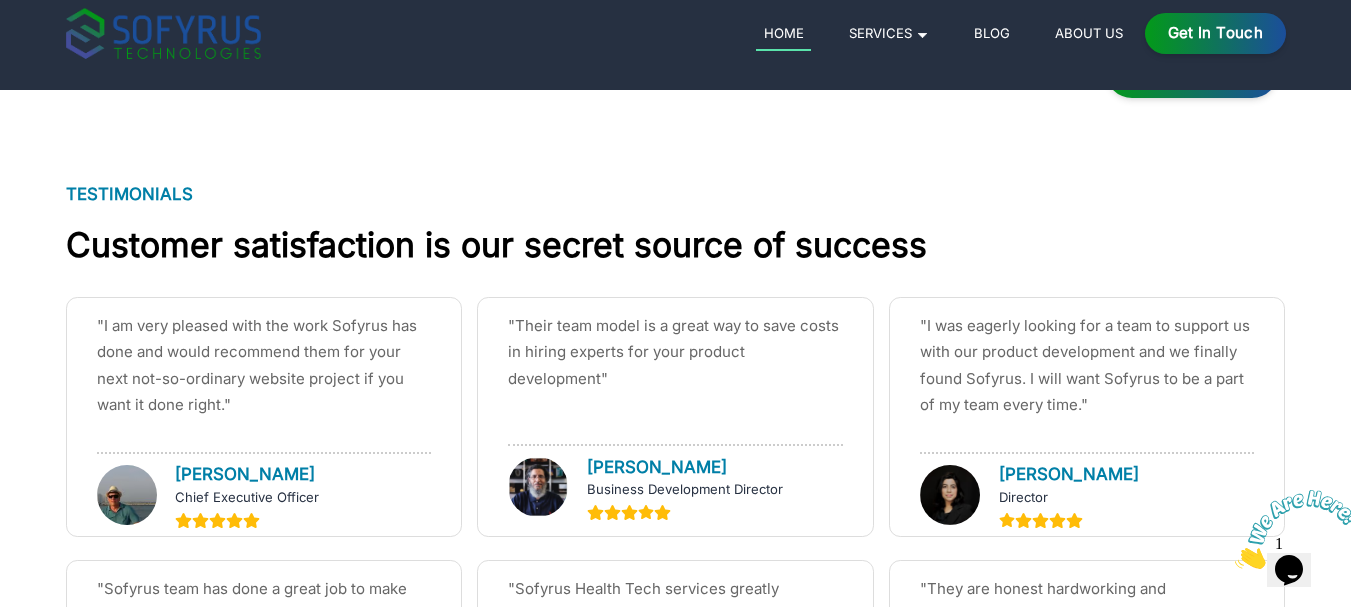 scroll, scrollTop: 7216, scrollLeft: 0, axis: vertical 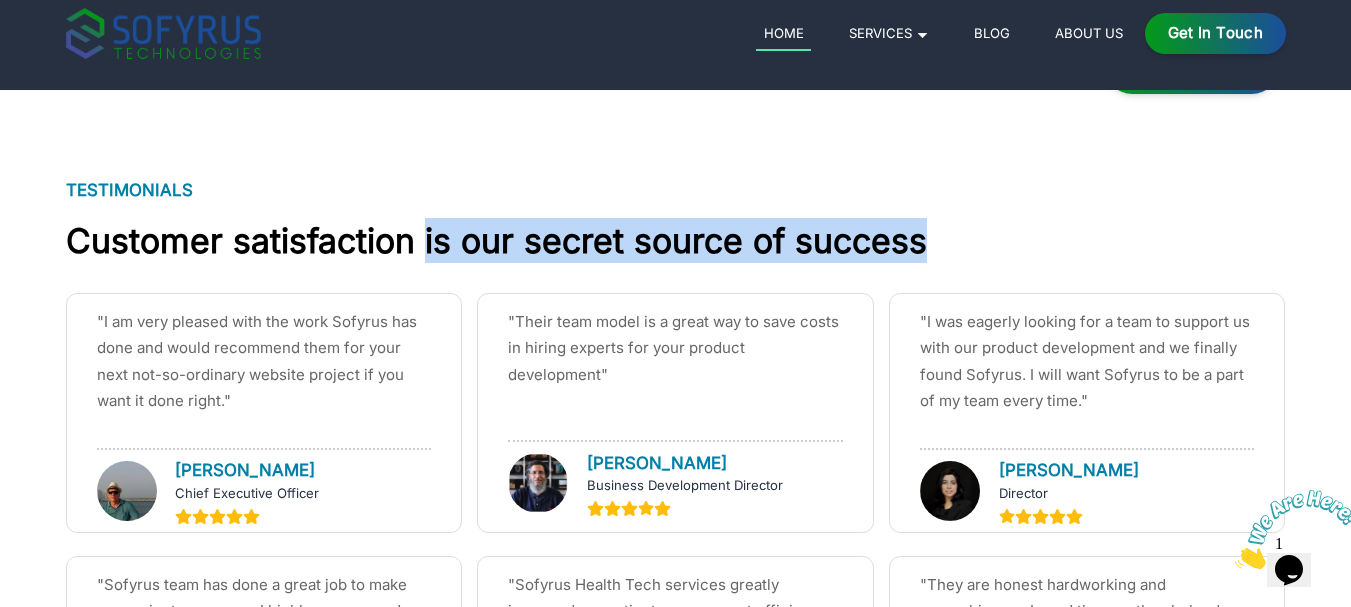 drag, startPoint x: 422, startPoint y: 229, endPoint x: 960, endPoint y: 242, distance: 538.15704 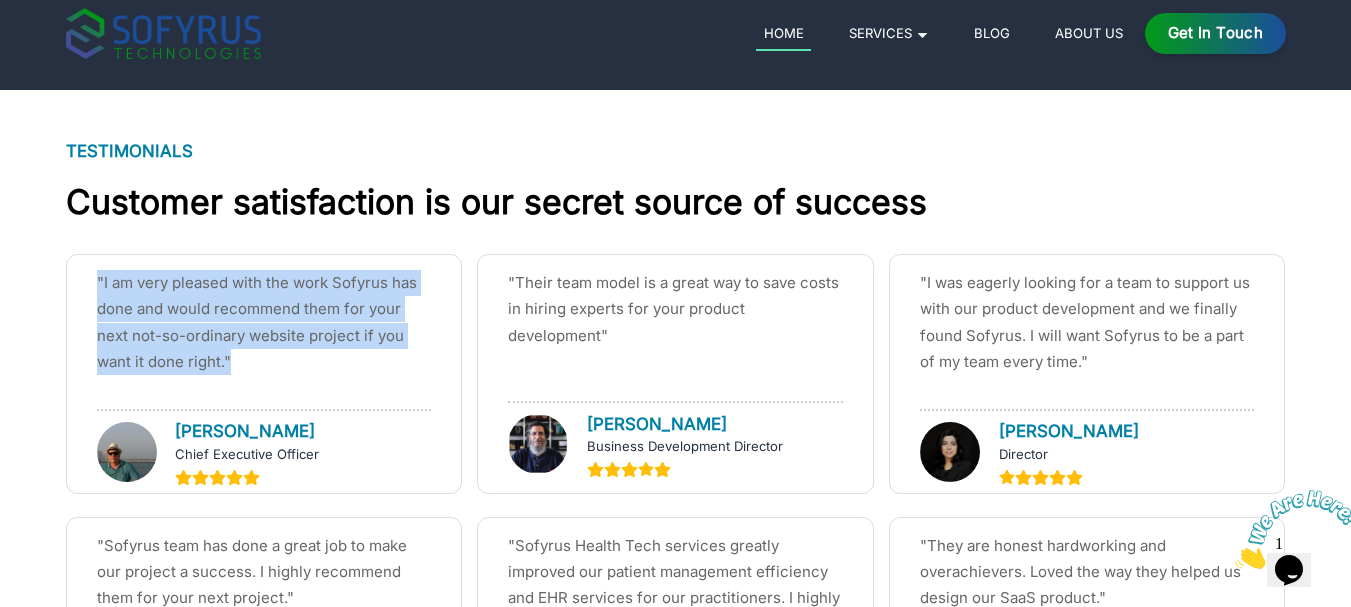 drag, startPoint x: 96, startPoint y: 295, endPoint x: 288, endPoint y: 391, distance: 214.66252 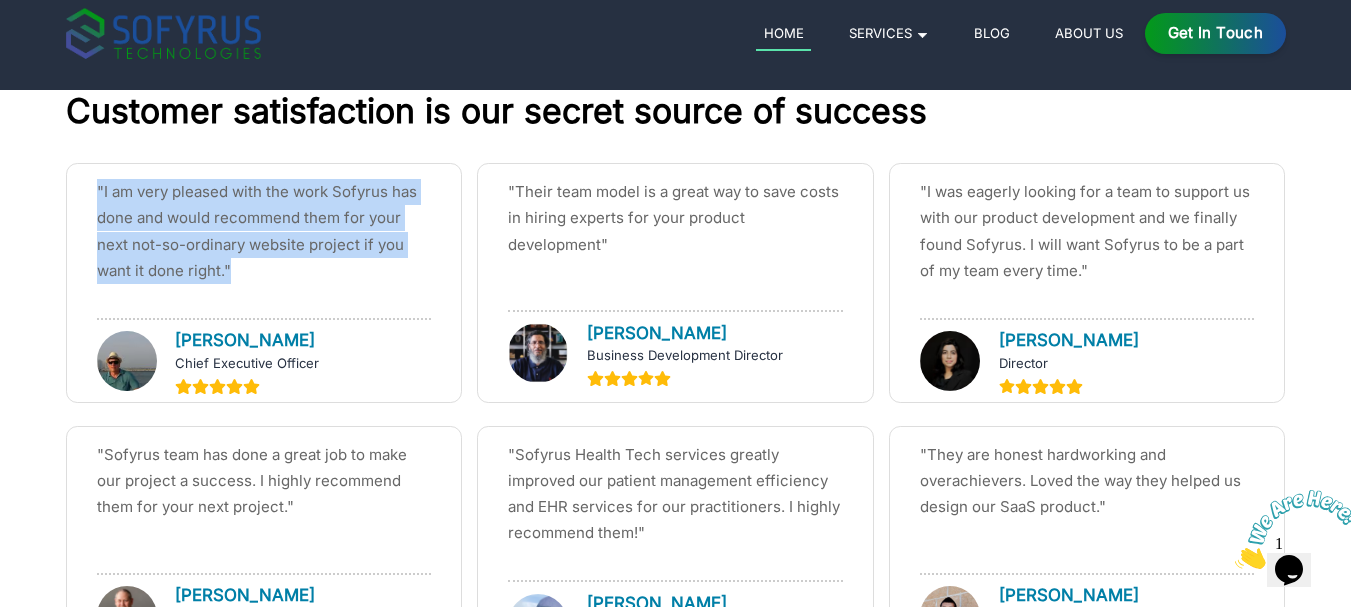 scroll, scrollTop: 7356, scrollLeft: 0, axis: vertical 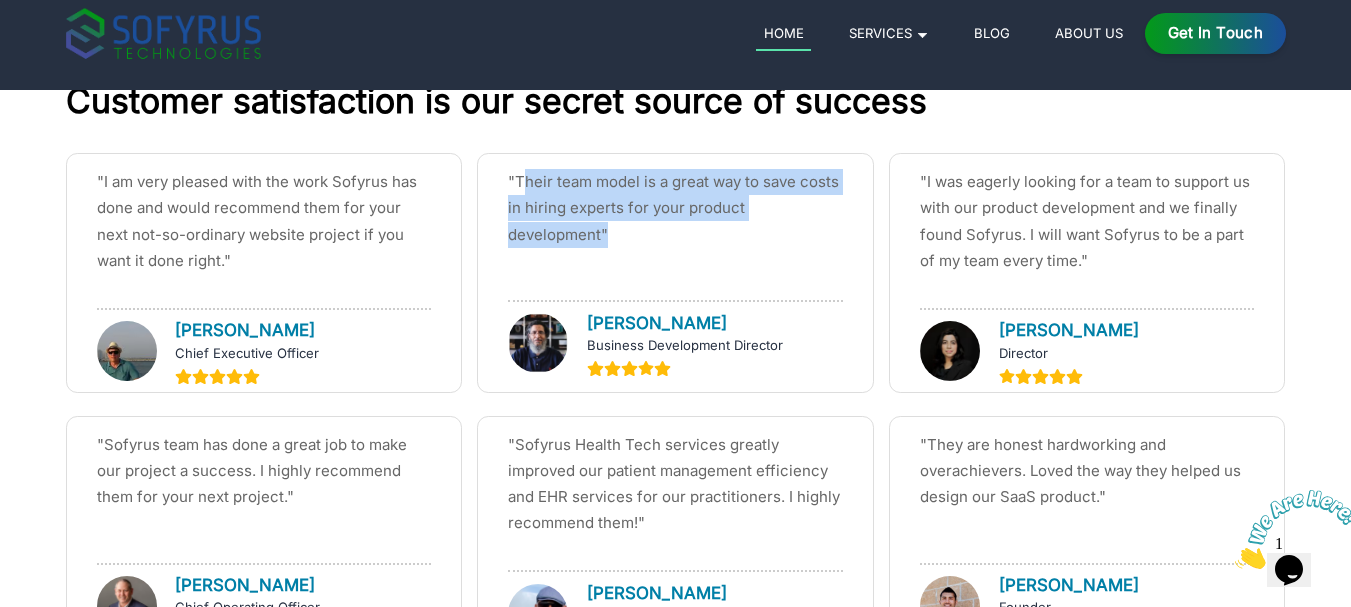 drag, startPoint x: 529, startPoint y: 171, endPoint x: 680, endPoint y: 245, distance: 168.15767 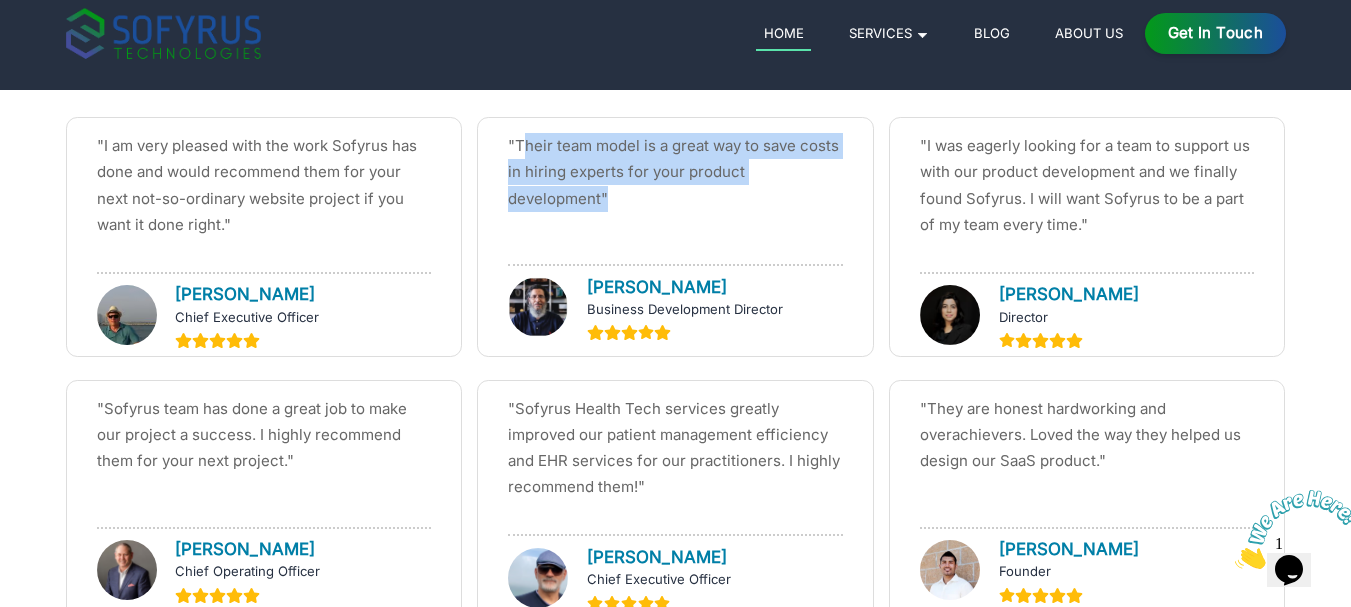 scroll, scrollTop: 7426, scrollLeft: 0, axis: vertical 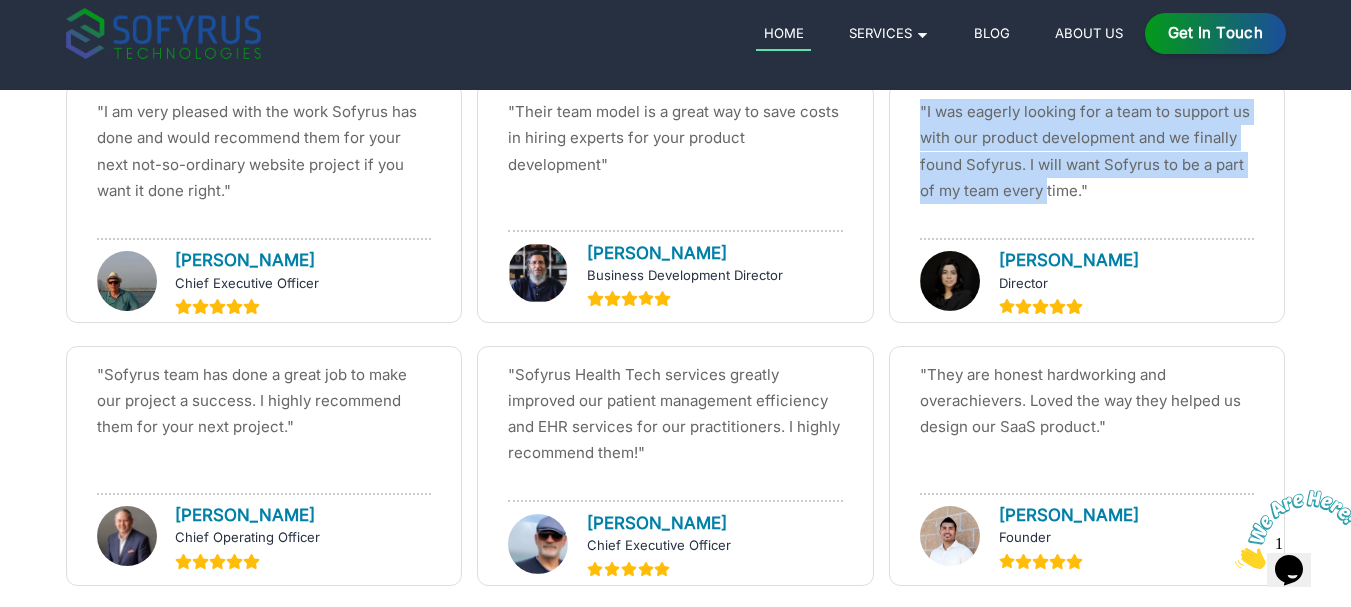drag, startPoint x: 921, startPoint y: 116, endPoint x: 1049, endPoint y: 182, distance: 144.01389 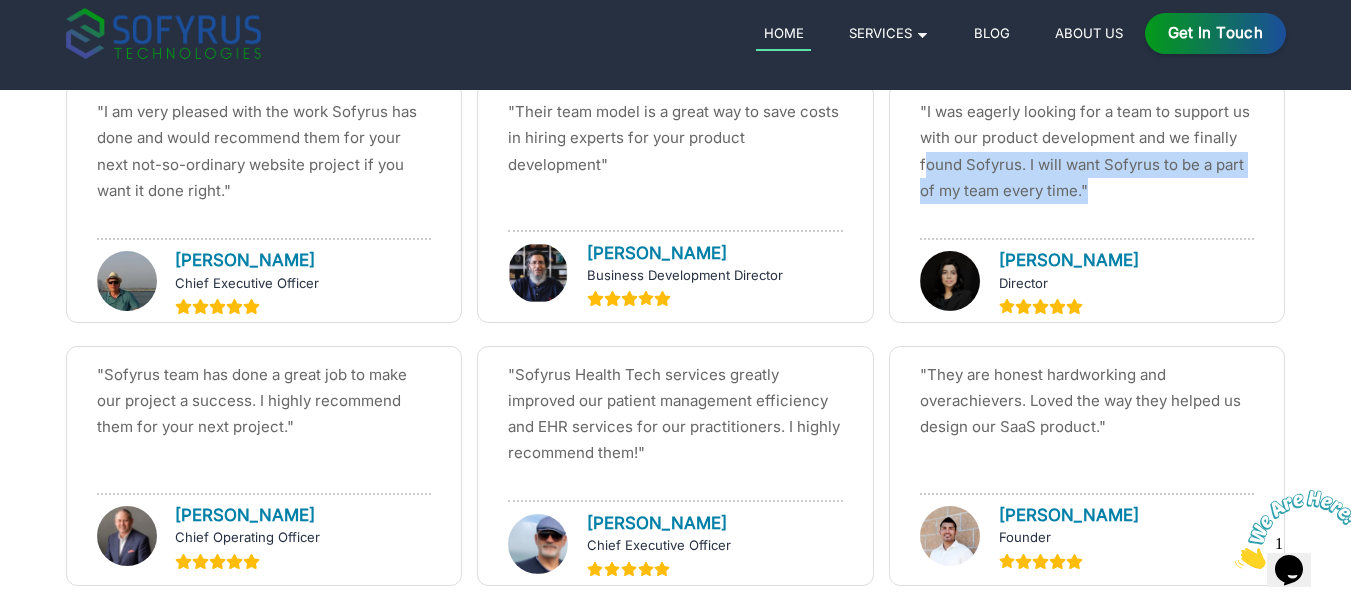 drag, startPoint x: 927, startPoint y: 169, endPoint x: 1195, endPoint y: 208, distance: 270.8228 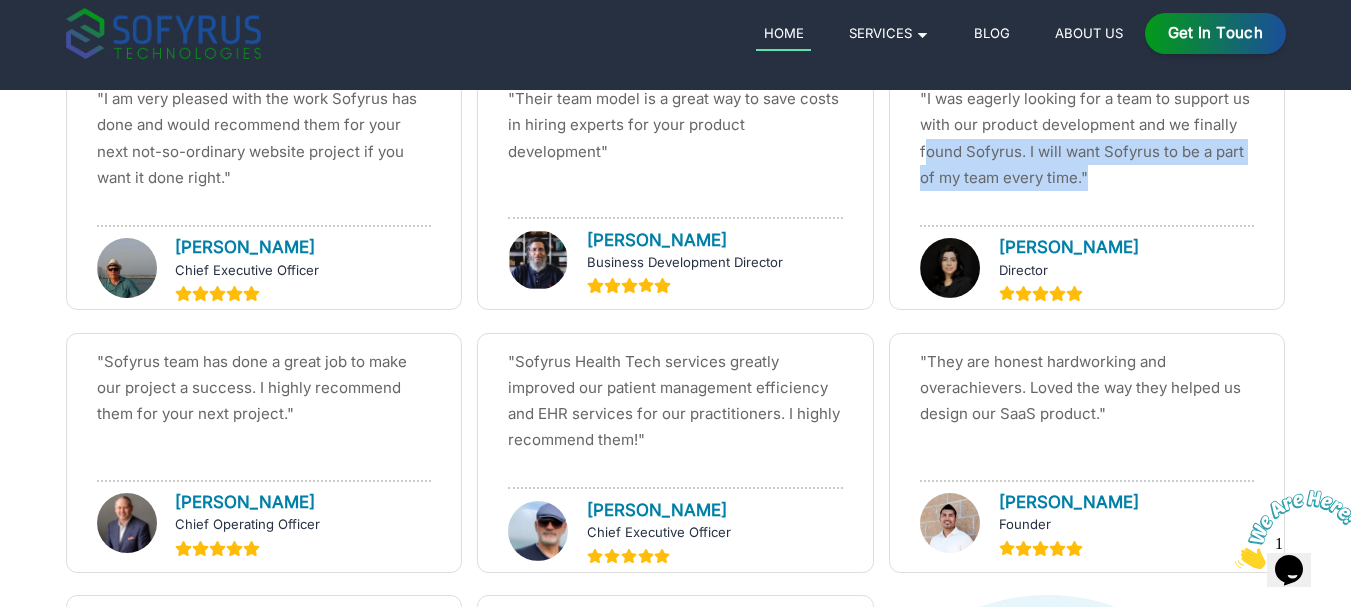 scroll, scrollTop: 7449, scrollLeft: 0, axis: vertical 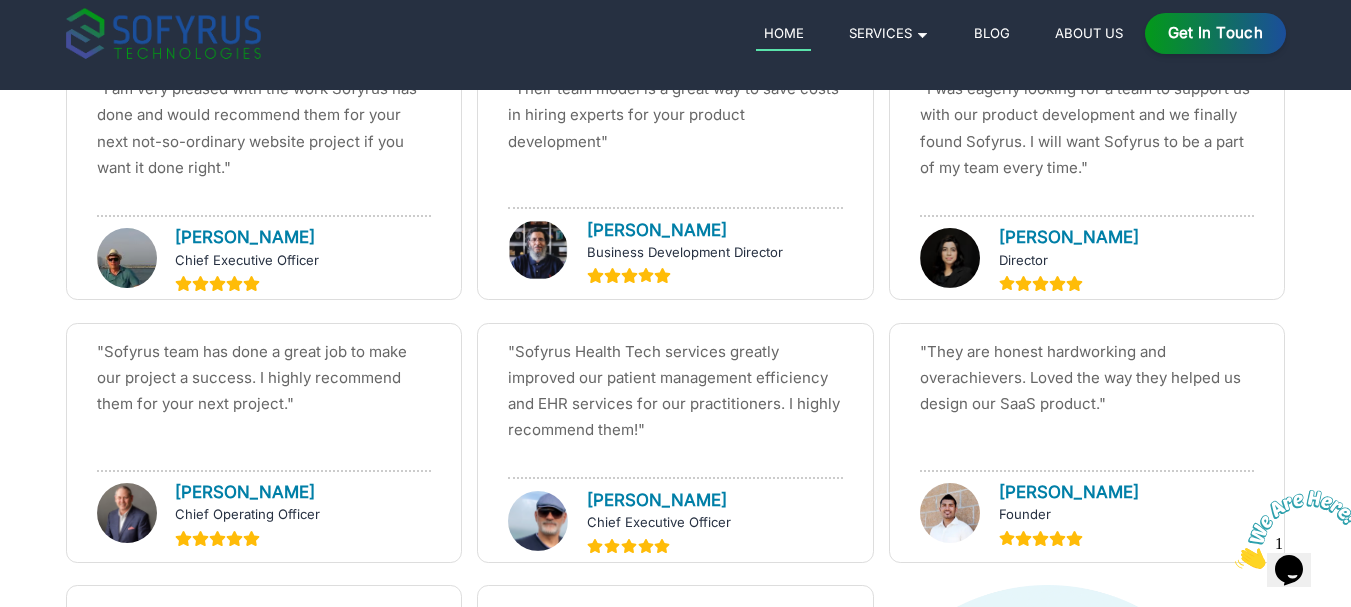 click on "" Sofyrus team has done a great job to make our project a success. I highly recommend them for your next project. " [PERSON_NAME] Chief Operating Officer" at bounding box center (264, 443) 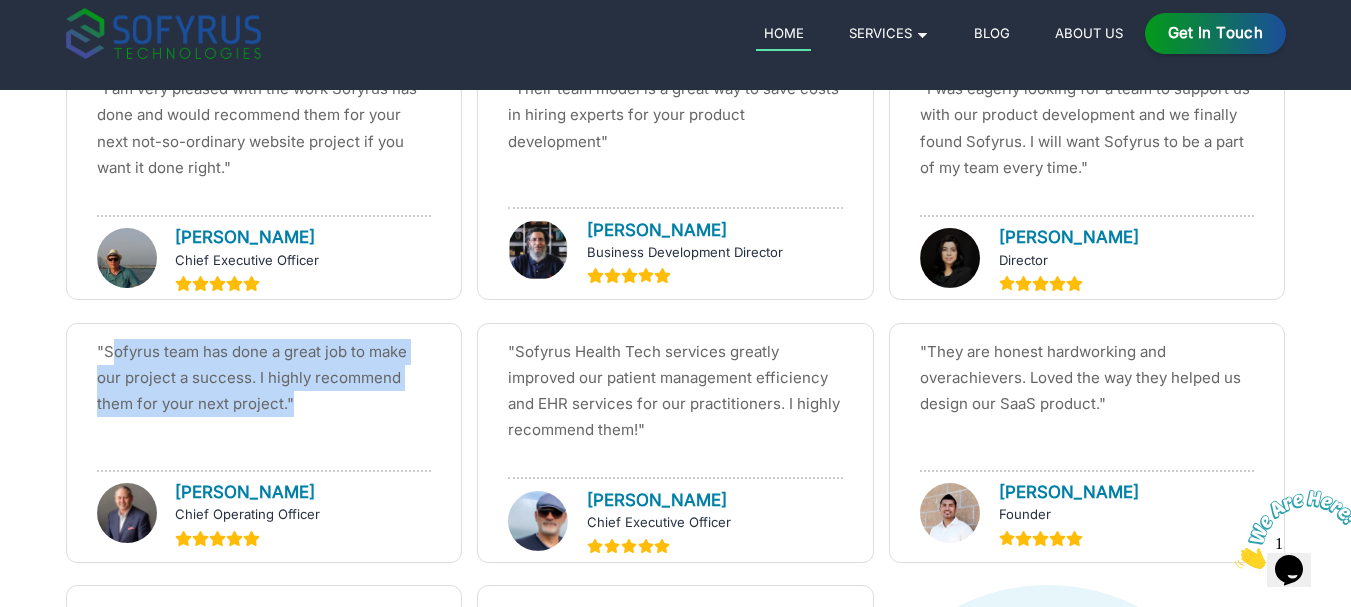 drag, startPoint x: 116, startPoint y: 348, endPoint x: 387, endPoint y: 409, distance: 277.7805 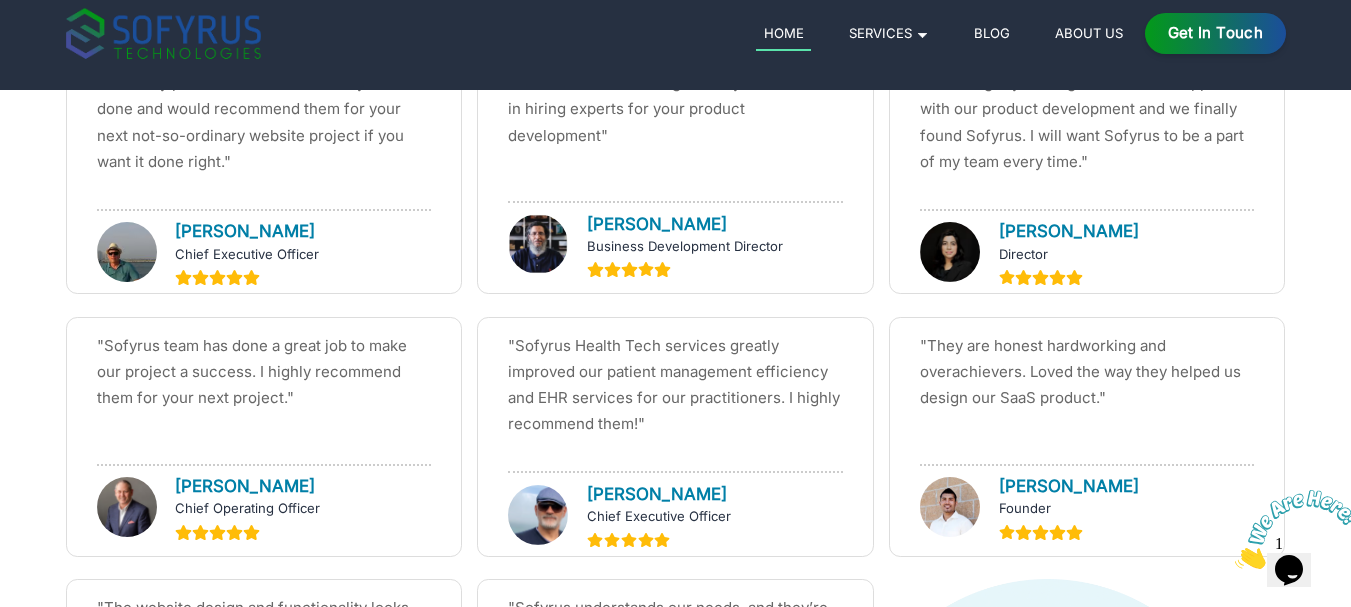 scroll, scrollTop: 7457, scrollLeft: 0, axis: vertical 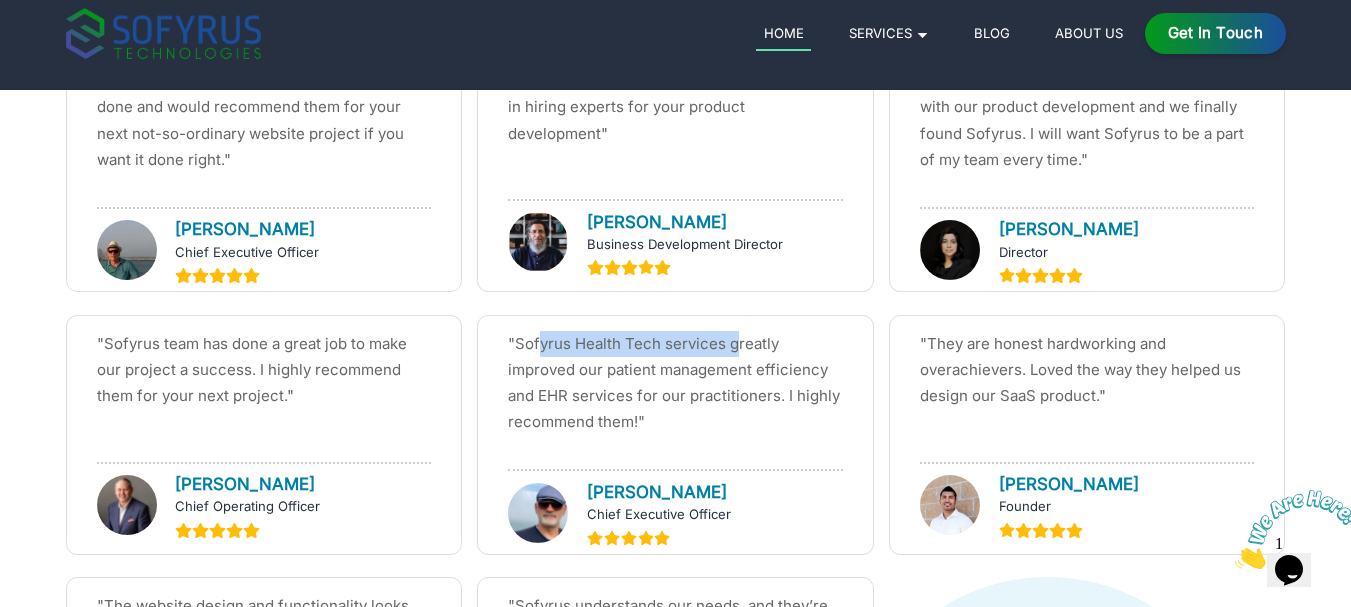 drag, startPoint x: 547, startPoint y: 345, endPoint x: 737, endPoint y: 343, distance: 190.01053 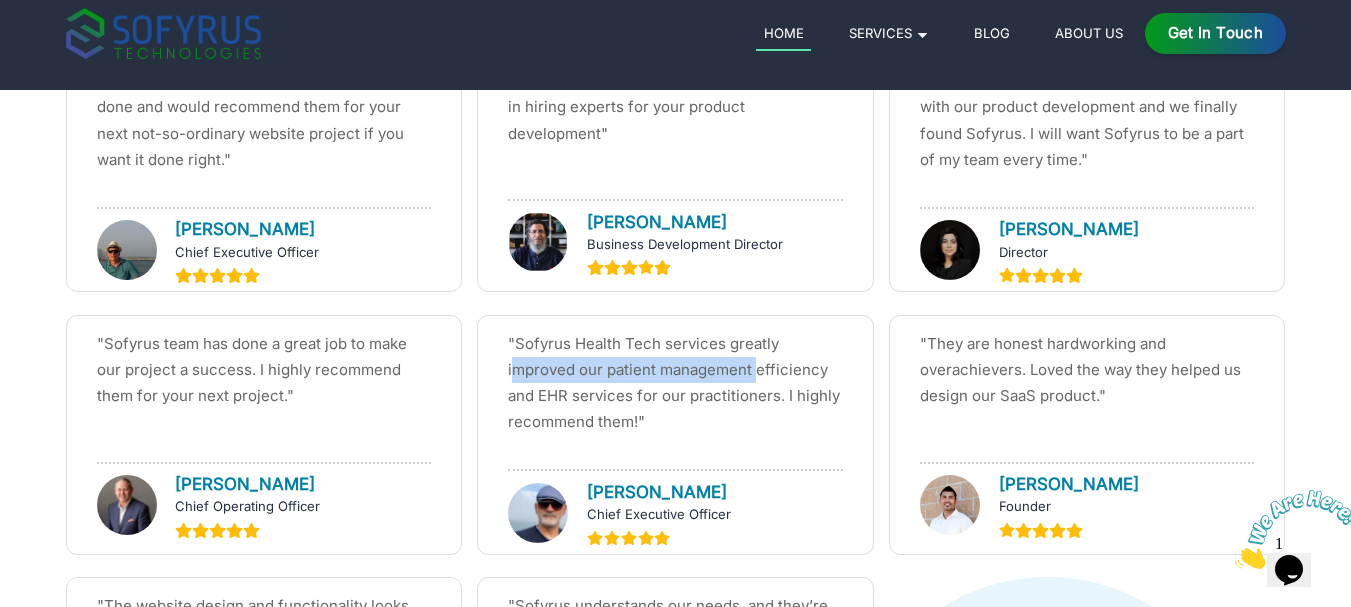 drag, startPoint x: 511, startPoint y: 366, endPoint x: 754, endPoint y: 382, distance: 243.52618 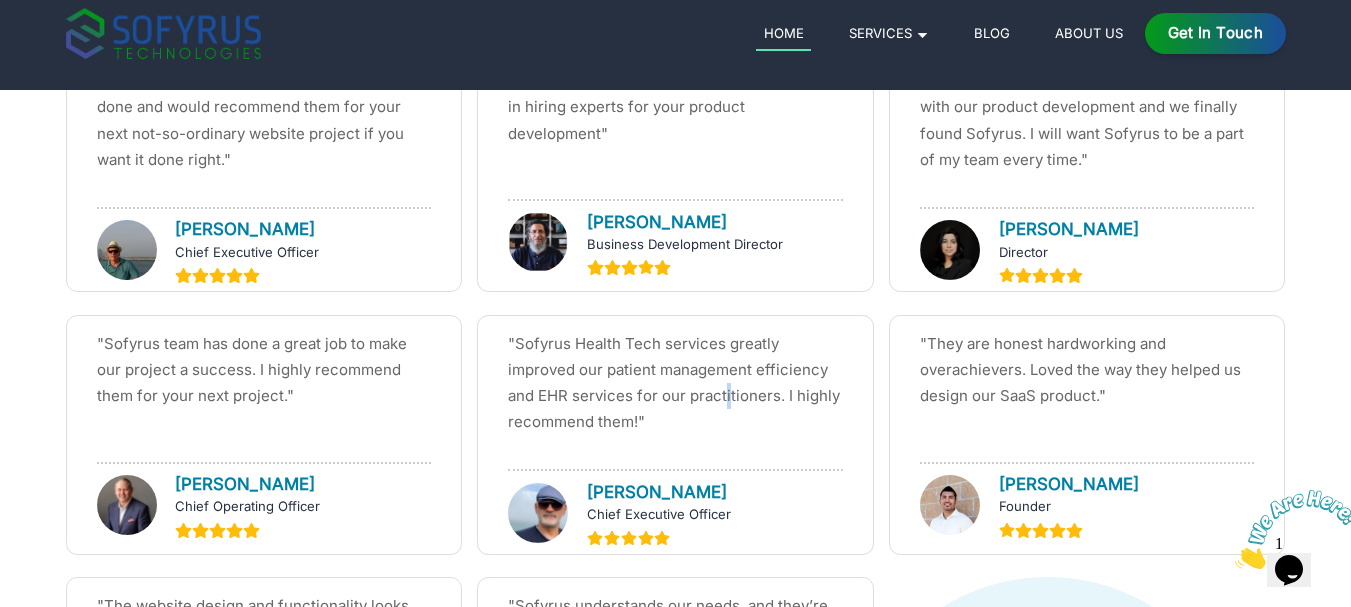 click on "" Sofyrus Health Tech services greatly improved our patient management efficiency and EHR services for our practitioners. I highly recommend them! "" at bounding box center [675, 383] 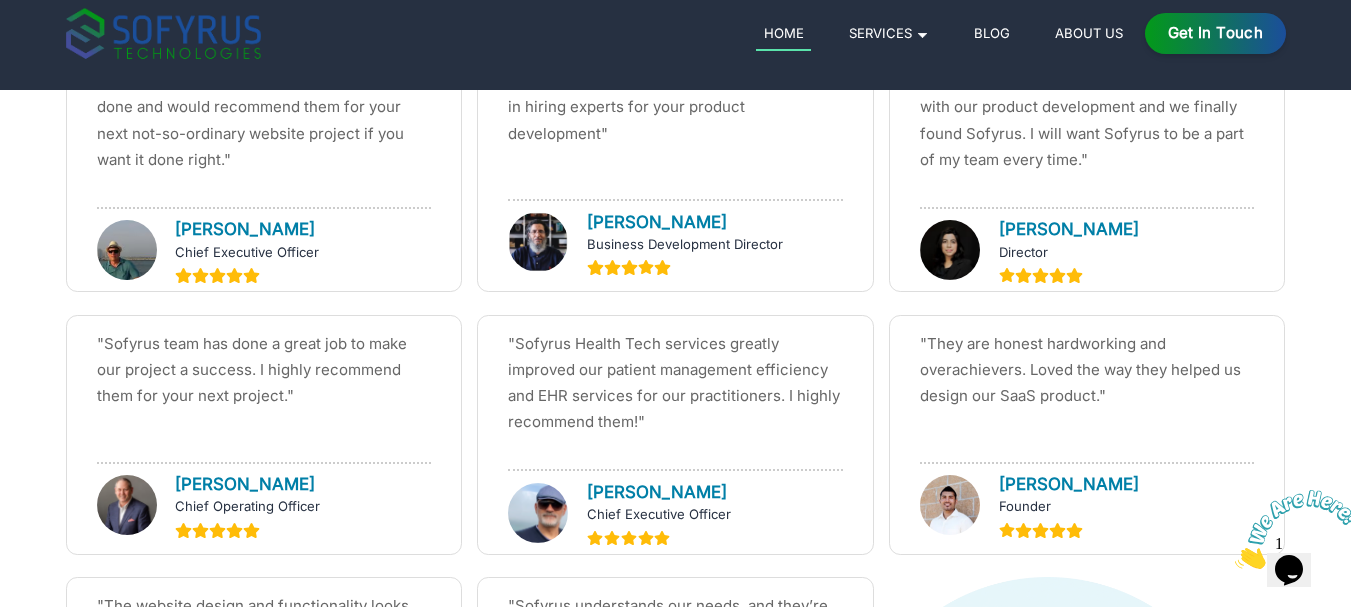 click on "" Sofyrus Health Tech services greatly improved our patient management efficiency and EHR services for our practitioners. I highly recommend them! "" at bounding box center (675, 383) 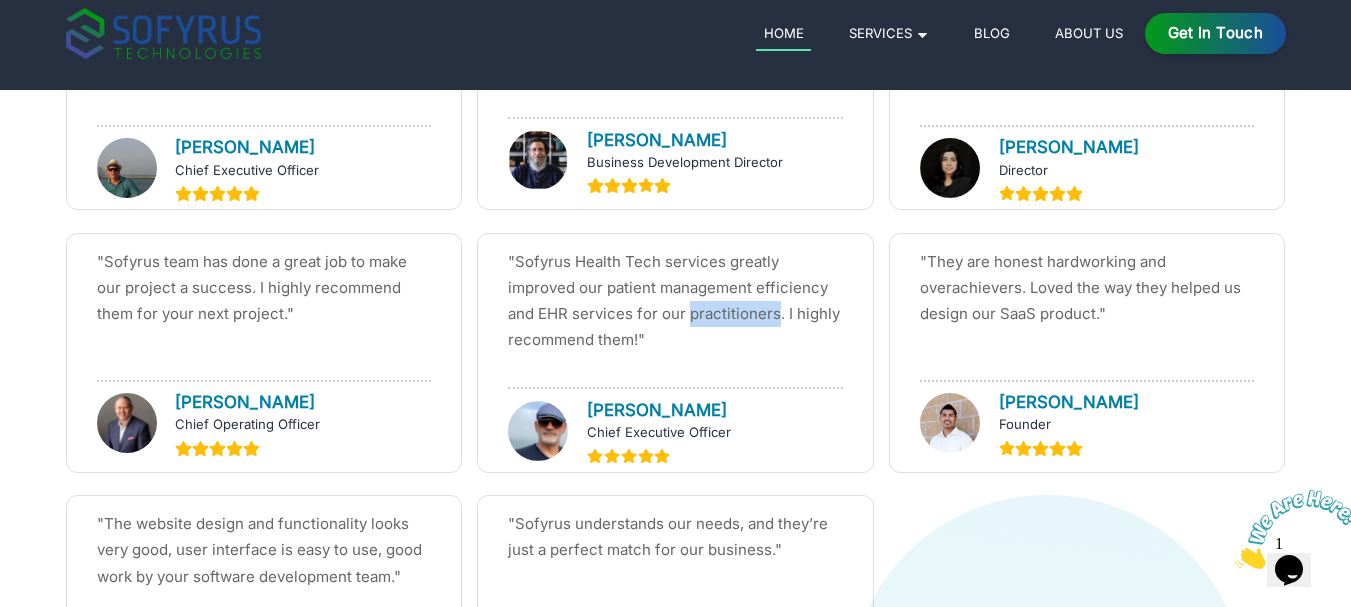 scroll, scrollTop: 7558, scrollLeft: 0, axis: vertical 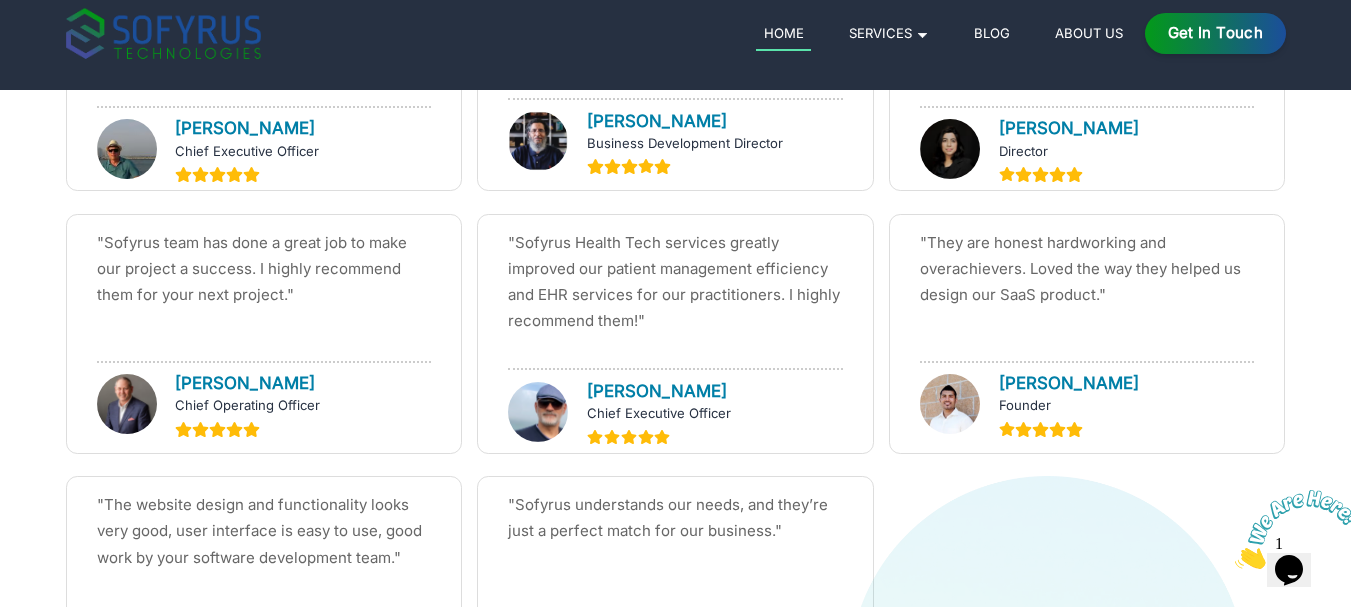 click 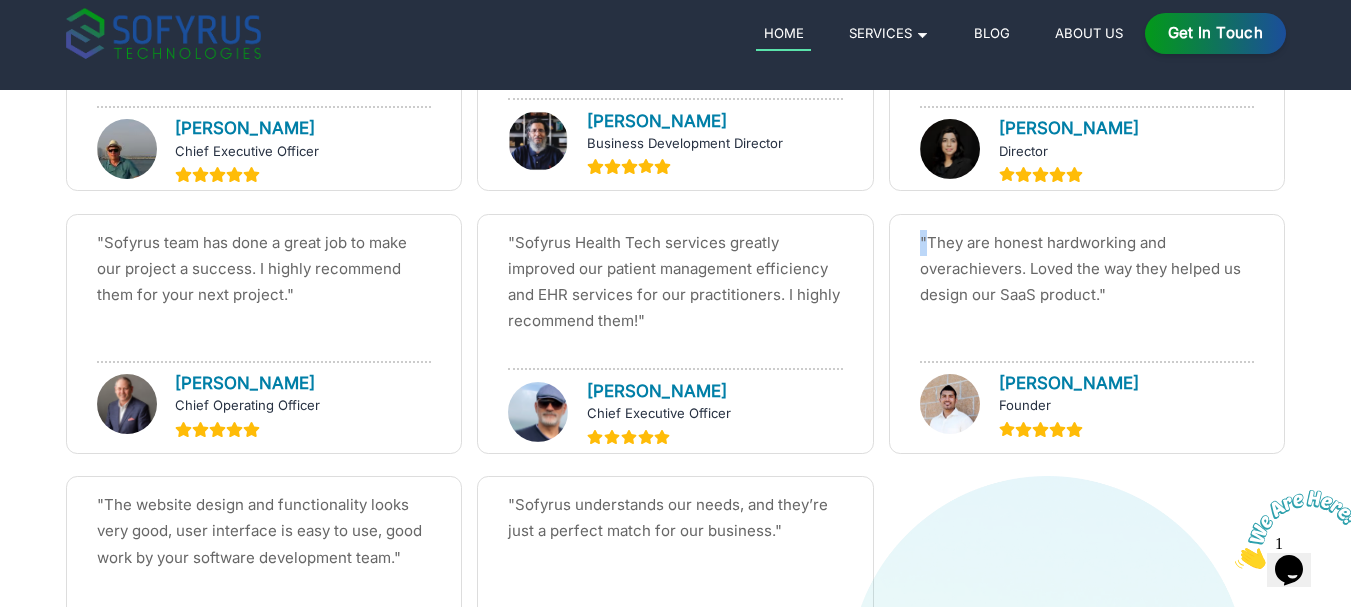 click 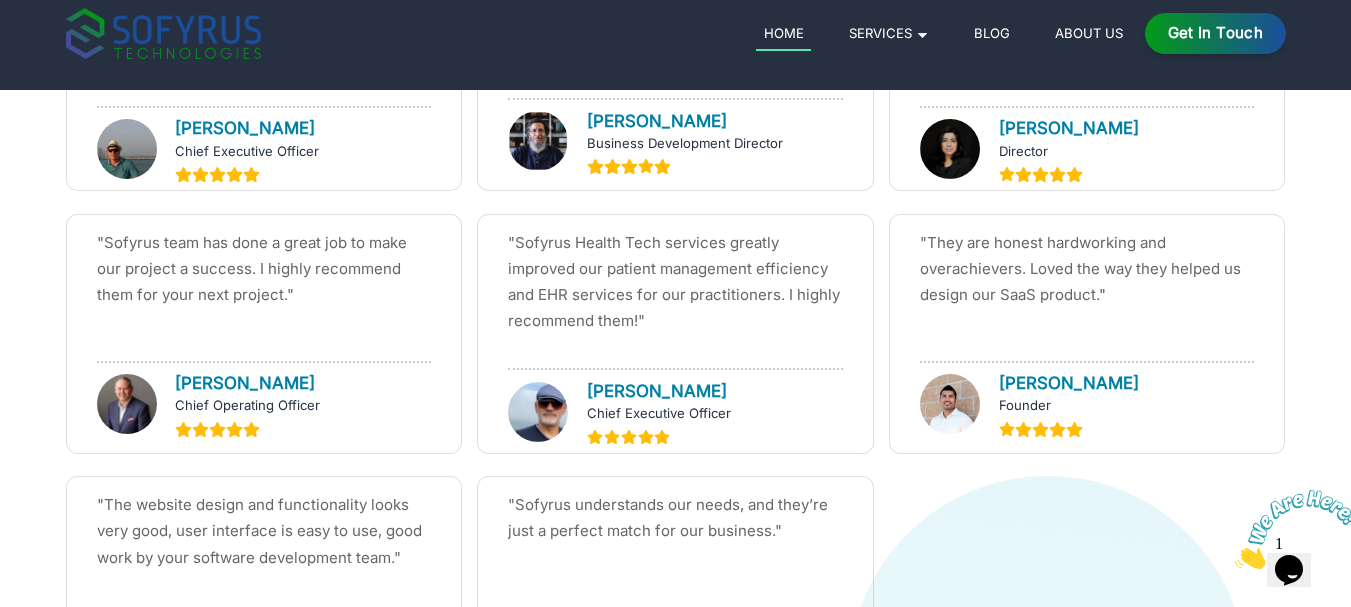 click on "" They are honest hardworking and overachievers. Loved the way they helped us design our SaaS product. " [PERSON_NAME] Founder" at bounding box center (1087, 334) 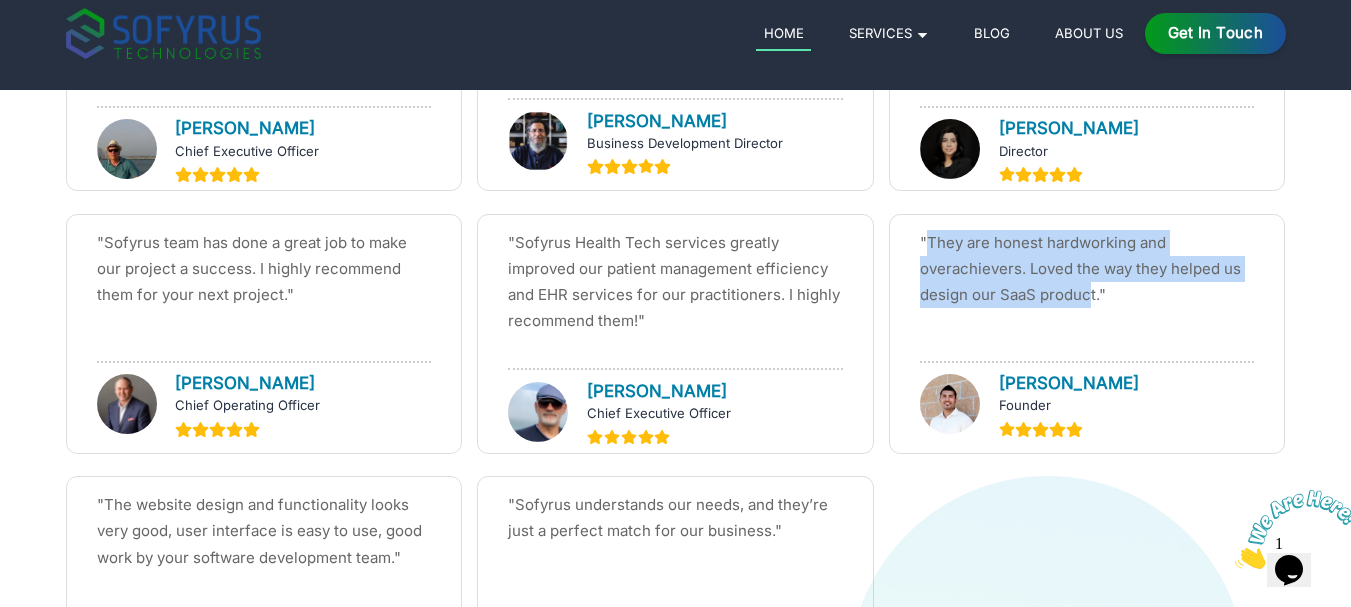 drag, startPoint x: 928, startPoint y: 243, endPoint x: 1087, endPoint y: 307, distance: 171.3972 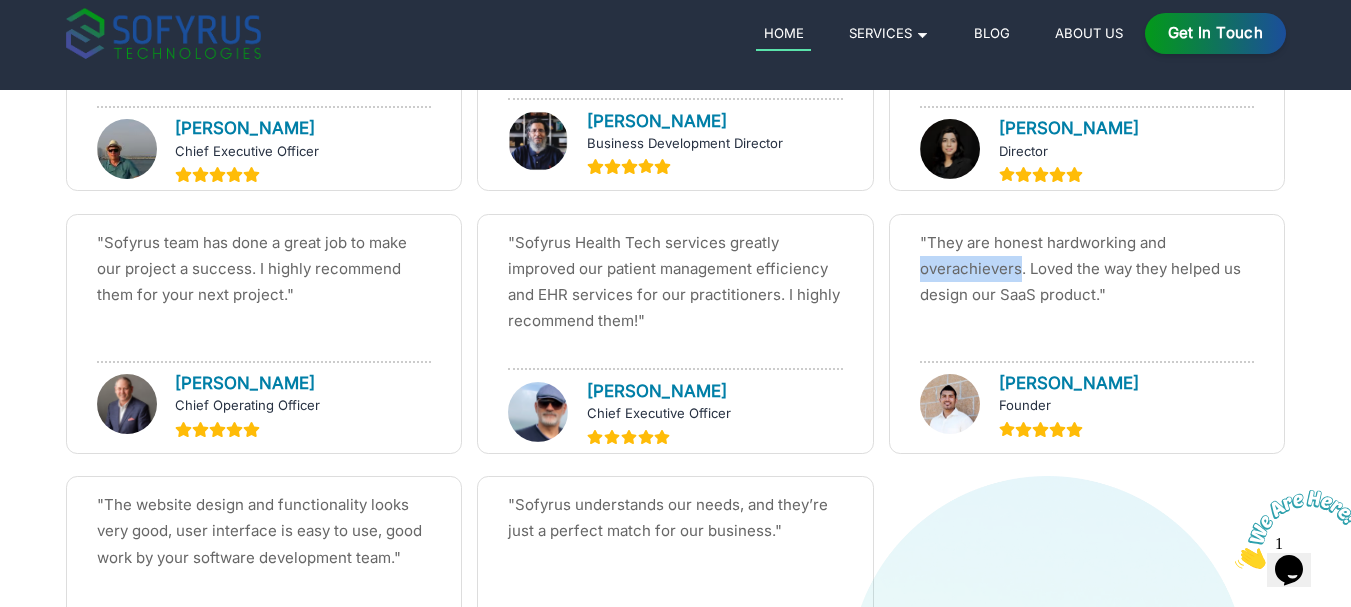 click on "" They are honest hardworking and overachievers. Loved the way they helped us design our SaaS product. "" at bounding box center (1087, 269) 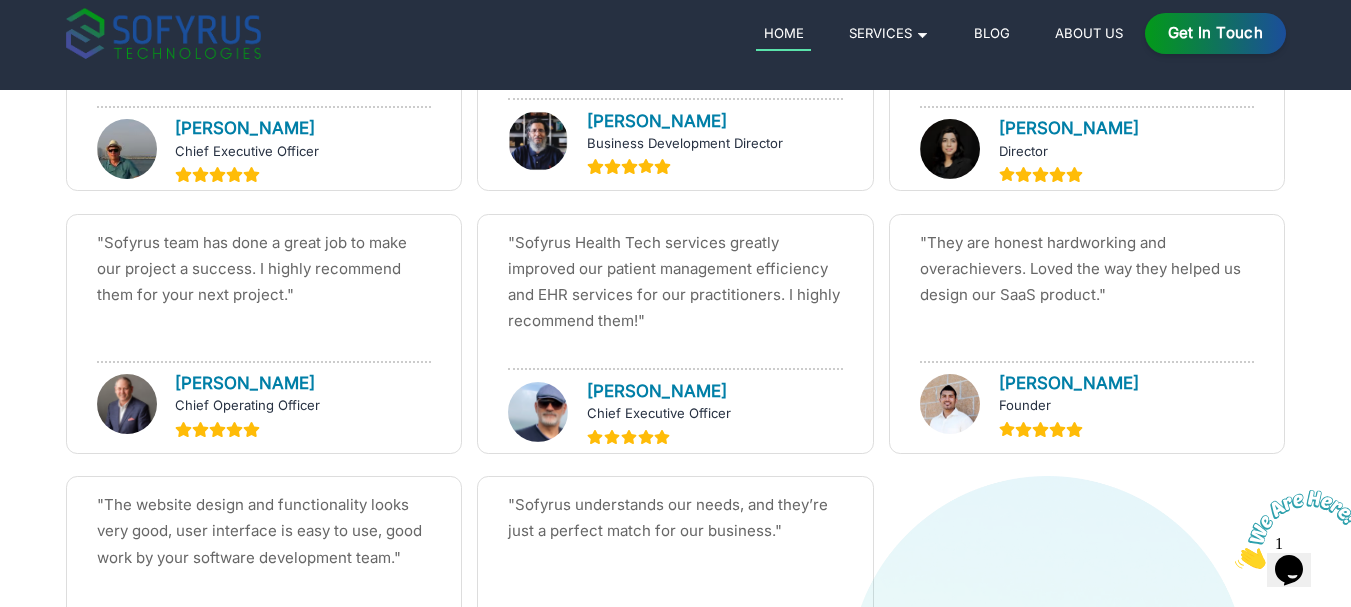 click on "" They are honest hardworking and overachievers. Loved the way they helped us design our SaaS product. "" at bounding box center [1087, 269] 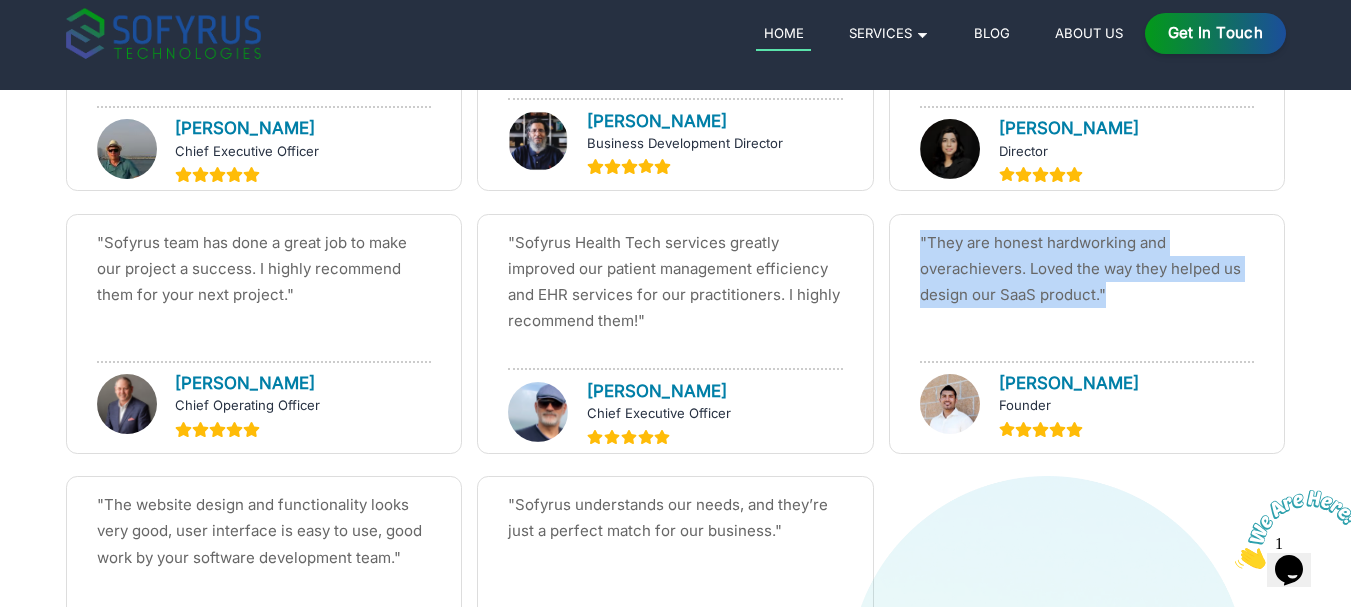 drag, startPoint x: 1062, startPoint y: 257, endPoint x: 1118, endPoint y: 278, distance: 59.808025 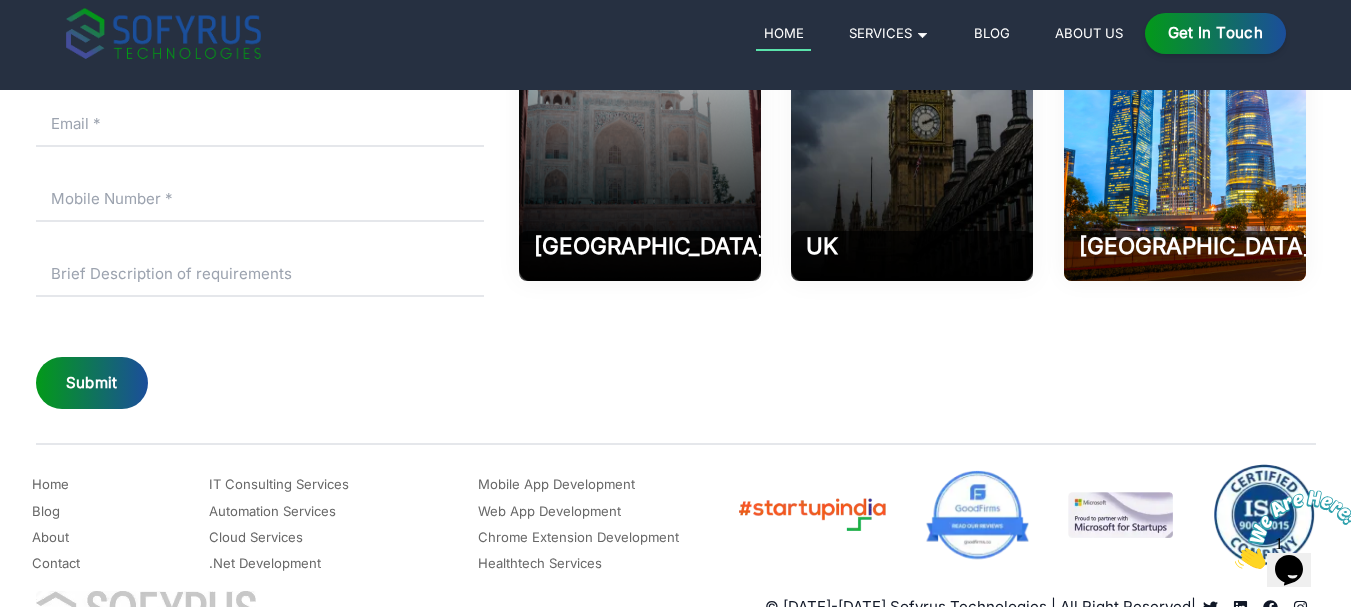 scroll, scrollTop: 9202, scrollLeft: 0, axis: vertical 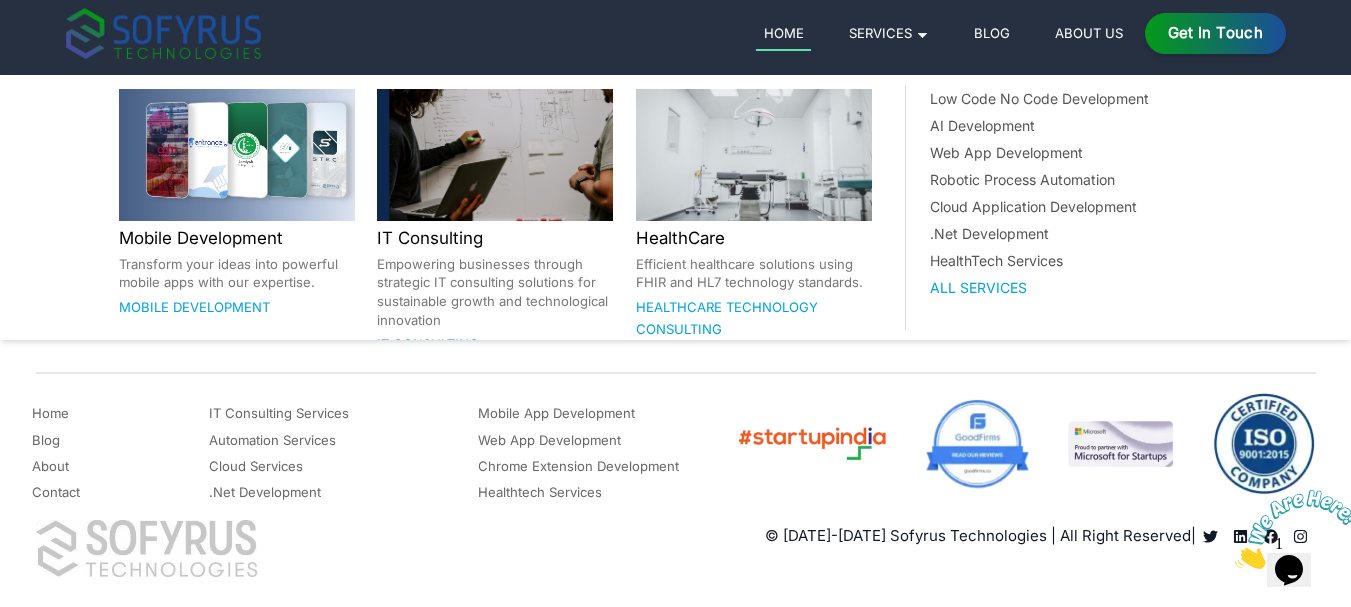 click on "HealthCare Efficient healthcare solutions using FHIR and HL7 technology standards. Healthcare Technology Consulting" at bounding box center (753, 207) 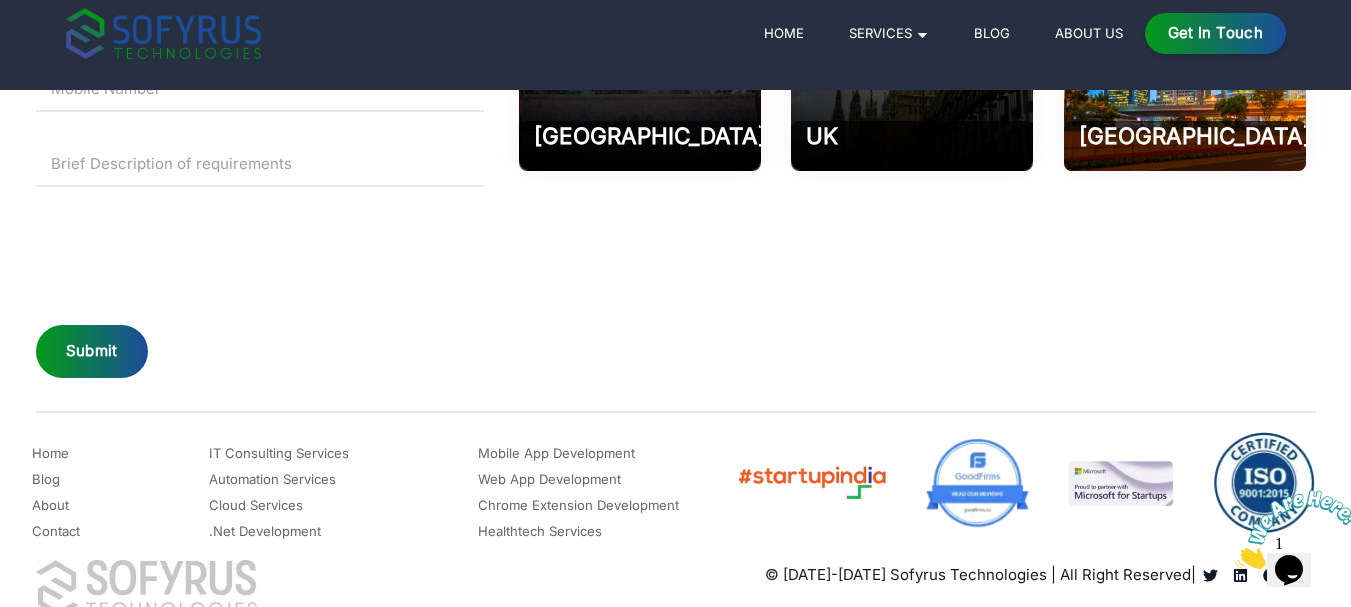 scroll, scrollTop: 7150, scrollLeft: 0, axis: vertical 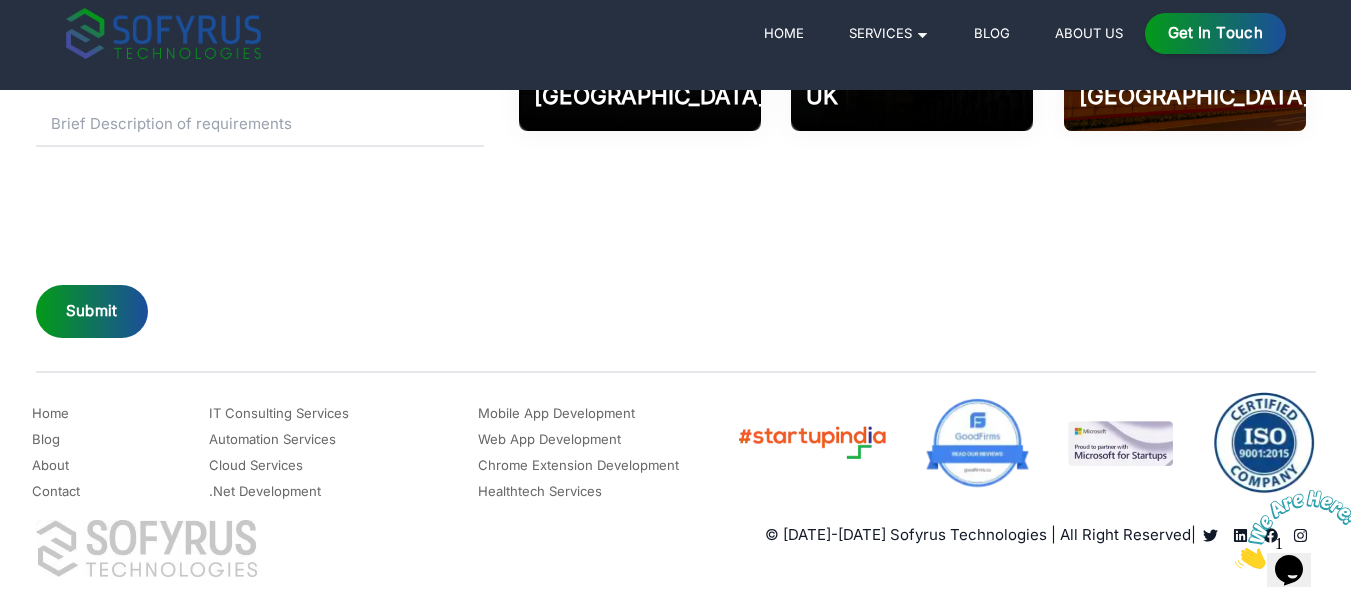 click on "Blog" at bounding box center (991, 33) 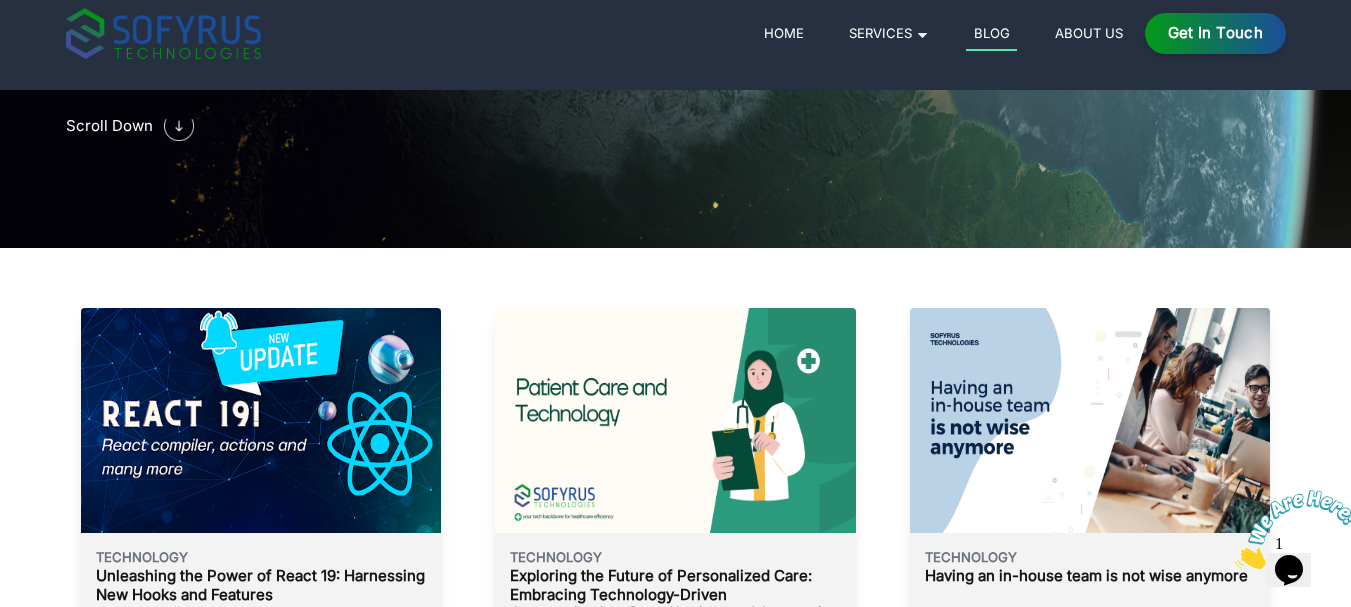 scroll, scrollTop: 0, scrollLeft: 0, axis: both 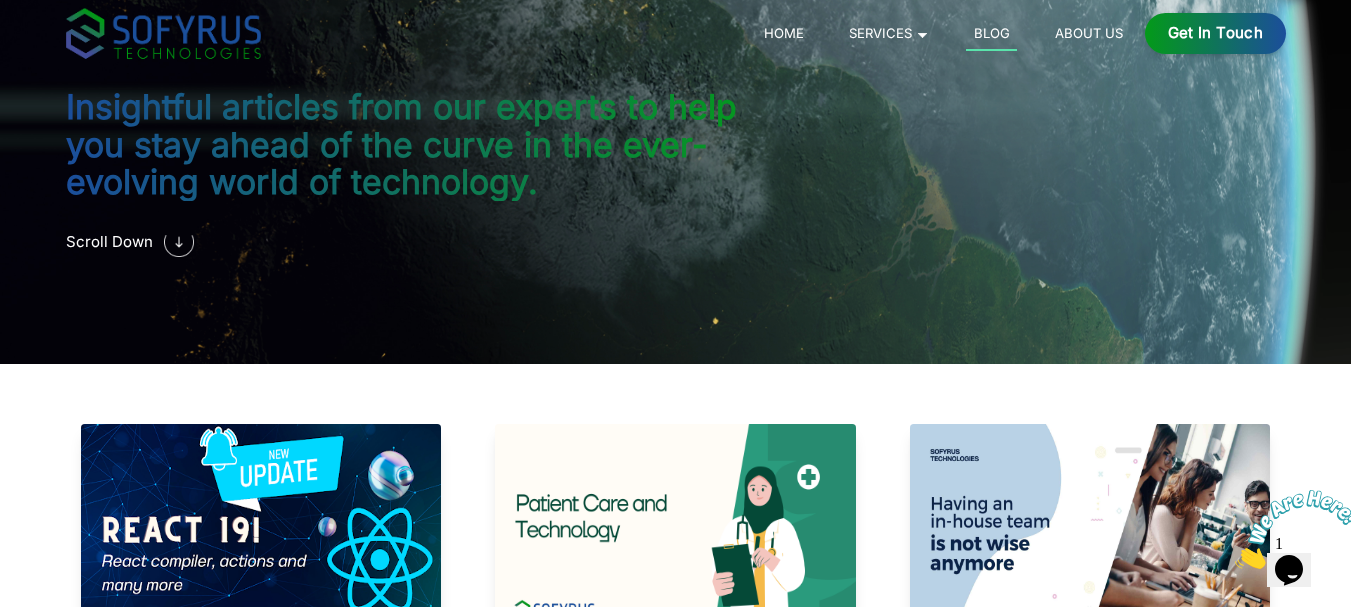 click on "About Us" at bounding box center (1088, 33) 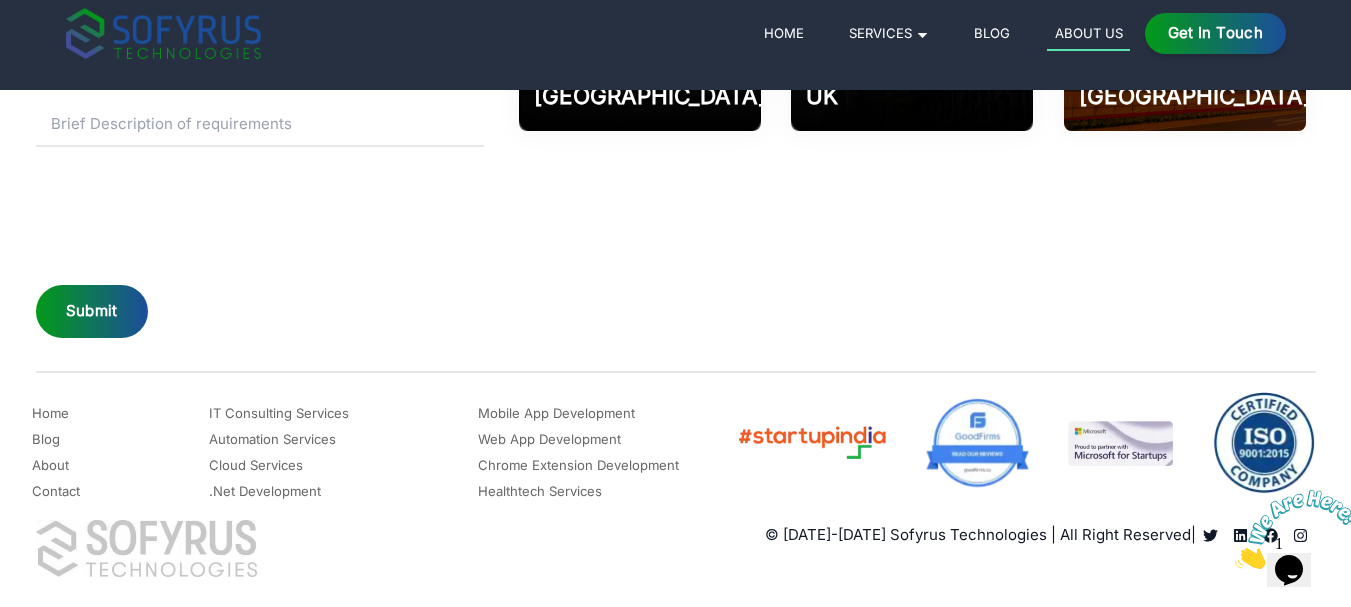 scroll, scrollTop: 2788, scrollLeft: 0, axis: vertical 